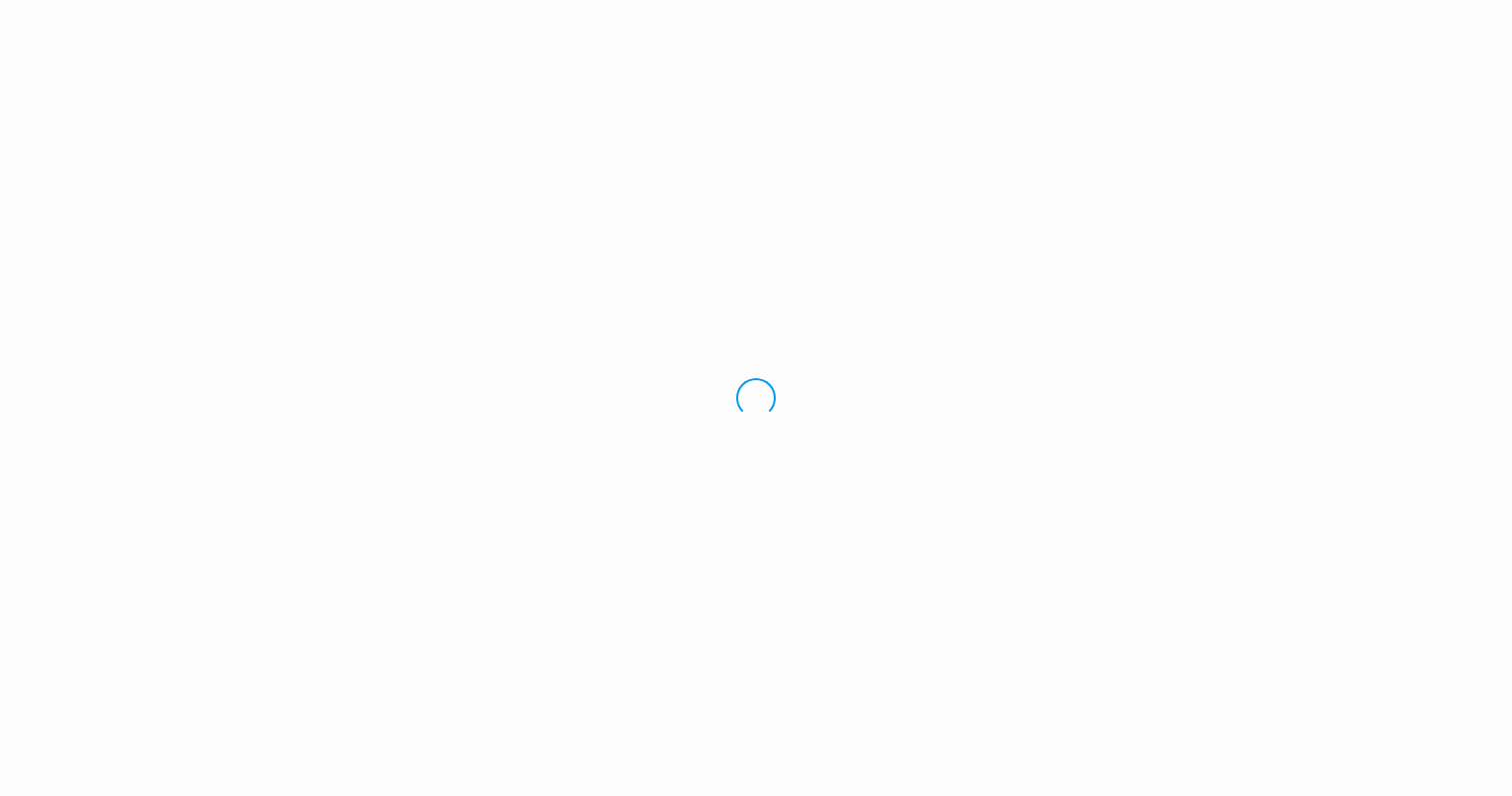 scroll, scrollTop: 0, scrollLeft: 0, axis: both 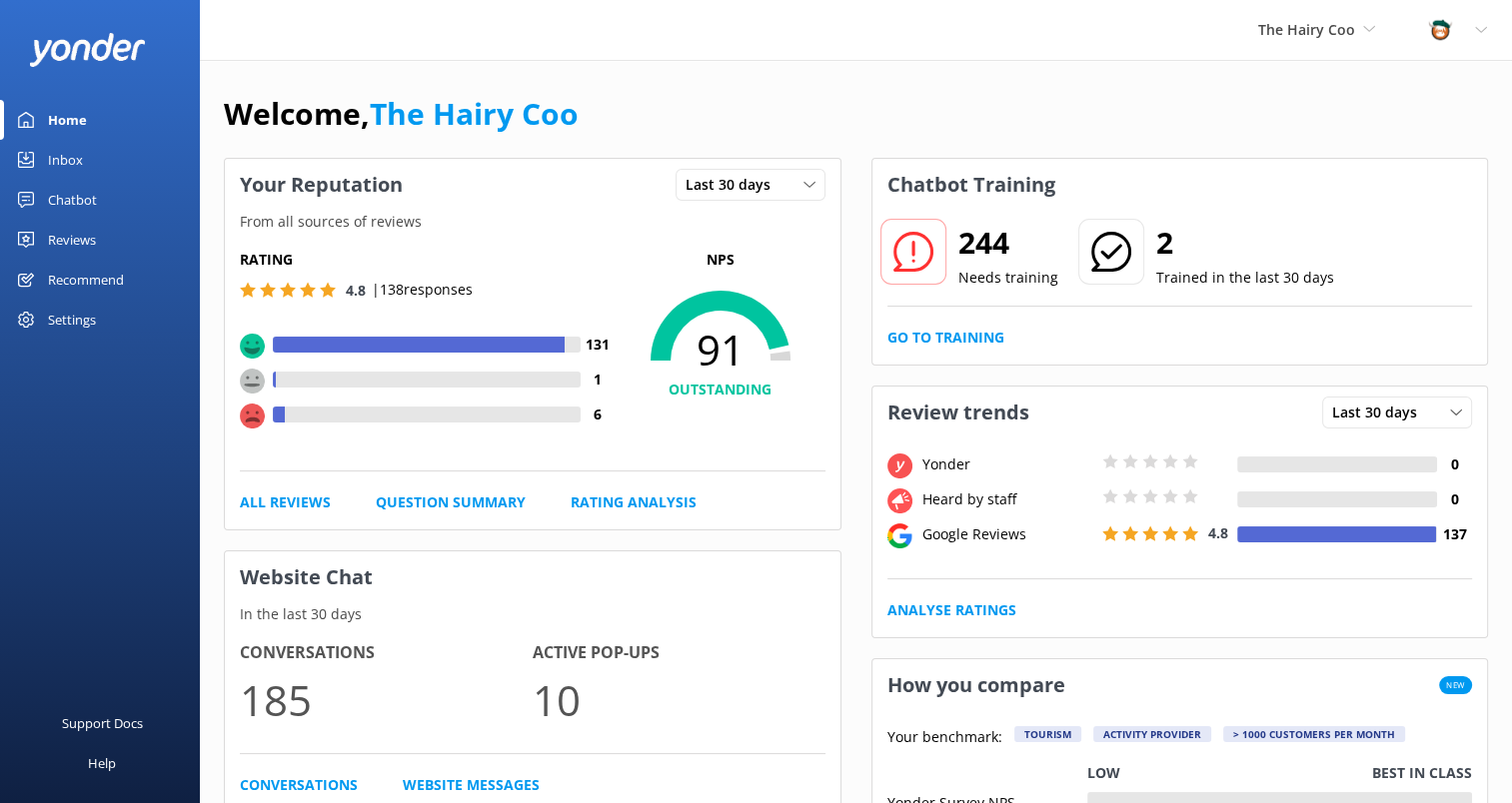 click on "Inbox" at bounding box center [65, 160] 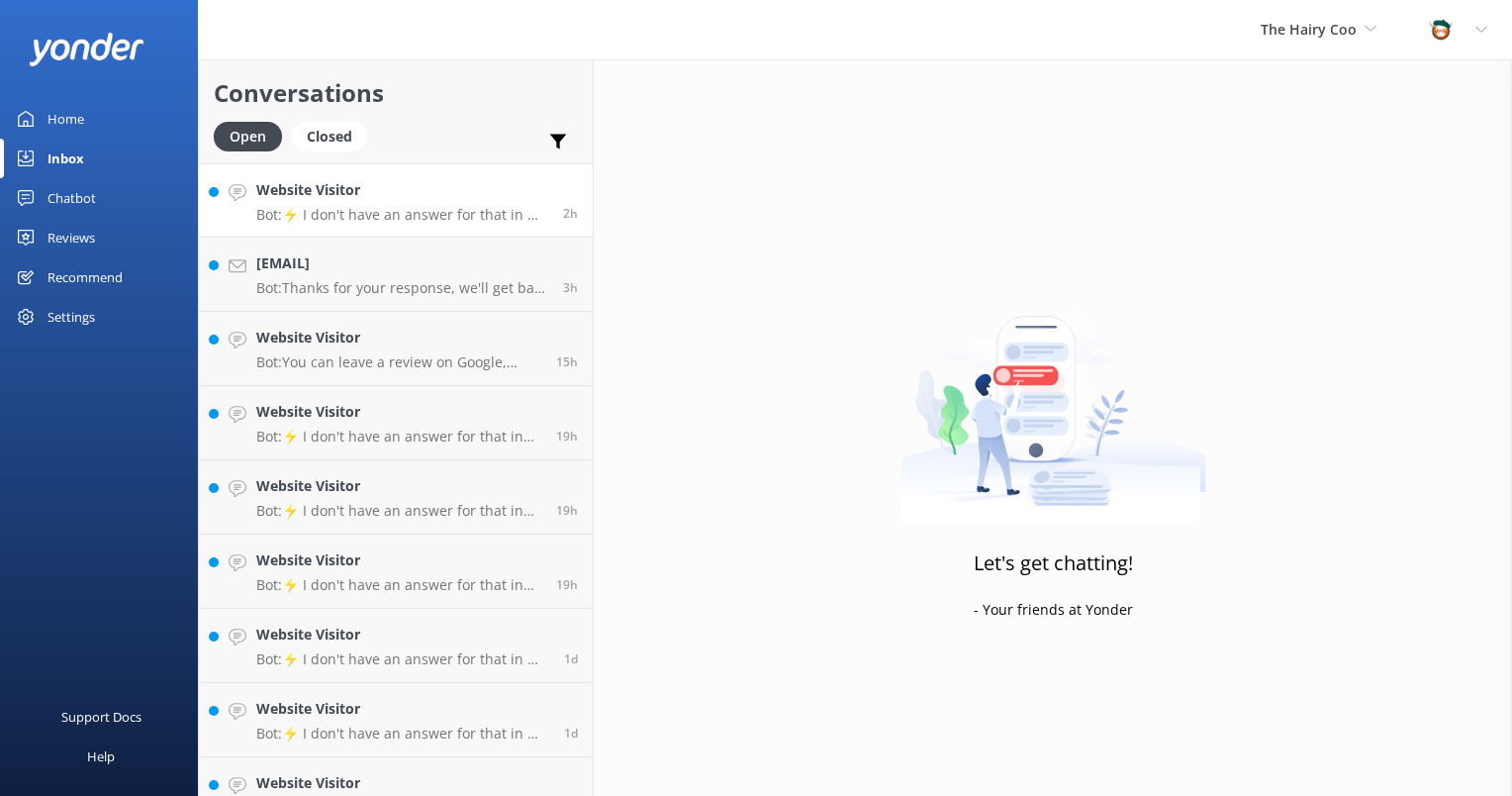 click on "Website Visitor Bot:  ⚡ I don't have an answer for that in my knowledge base. Please try and rephrase your question, I work best when full phrases are used. Or you can contact us directly by emailing contact@thehairycoo.com, filling out the form at https://www.thehairycoo.com/contact-us or calling us on 0044 131 212 5026. Our office hours are weekdays, 9am to 5pm." at bounding box center [402, 200] 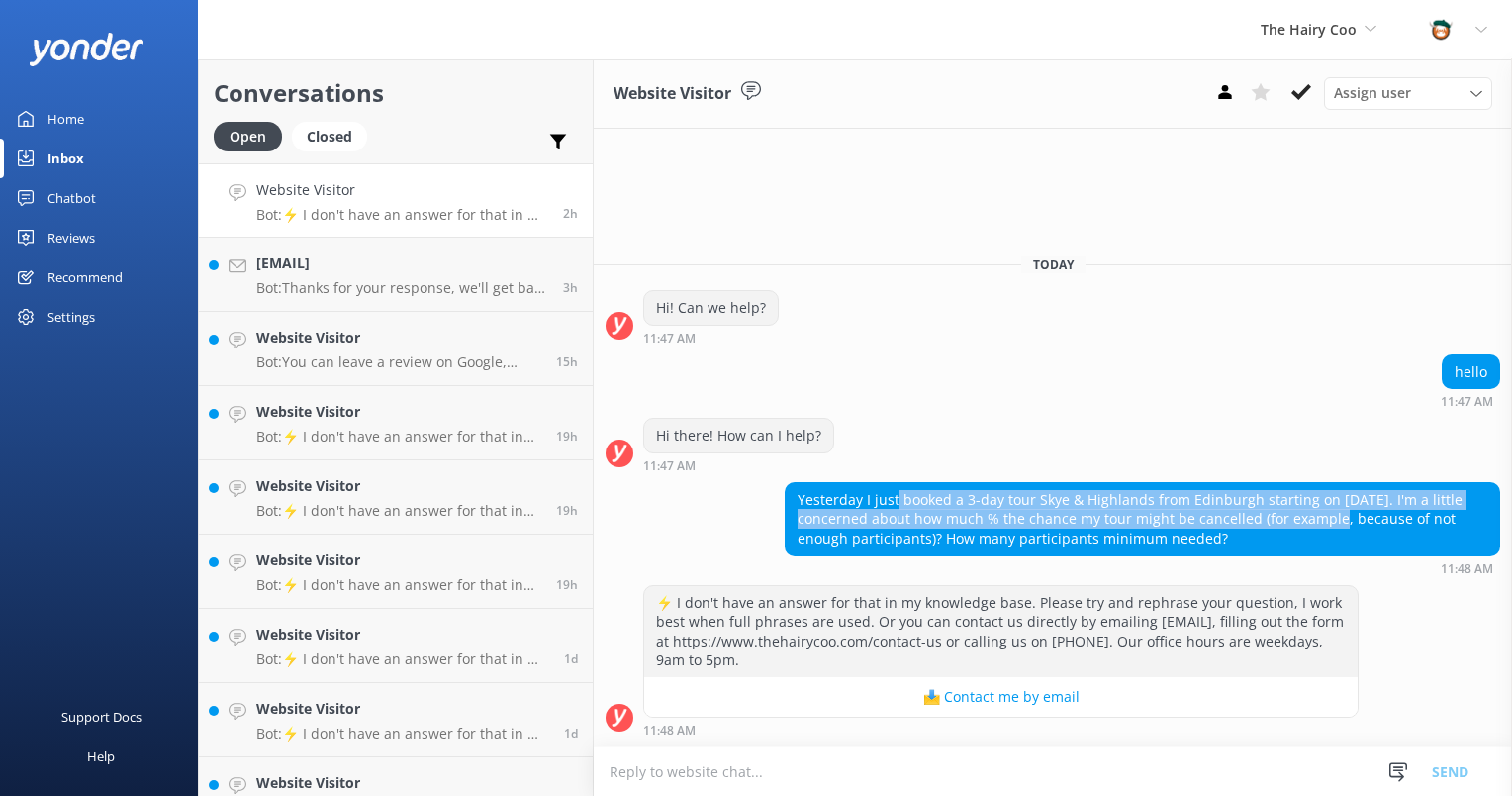 drag, startPoint x: 893, startPoint y: 507, endPoint x: 1292, endPoint y: 511, distance: 399.02 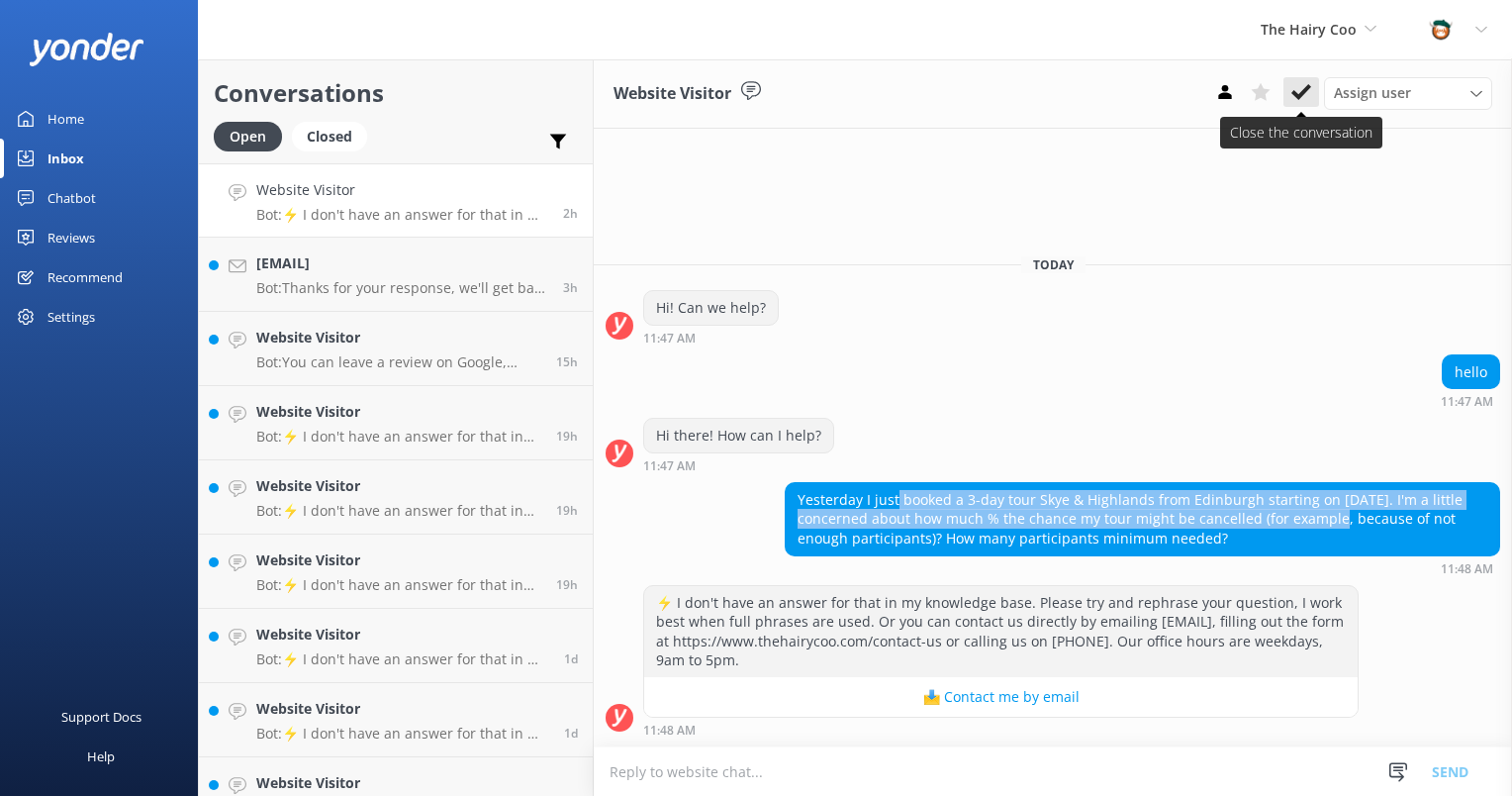click 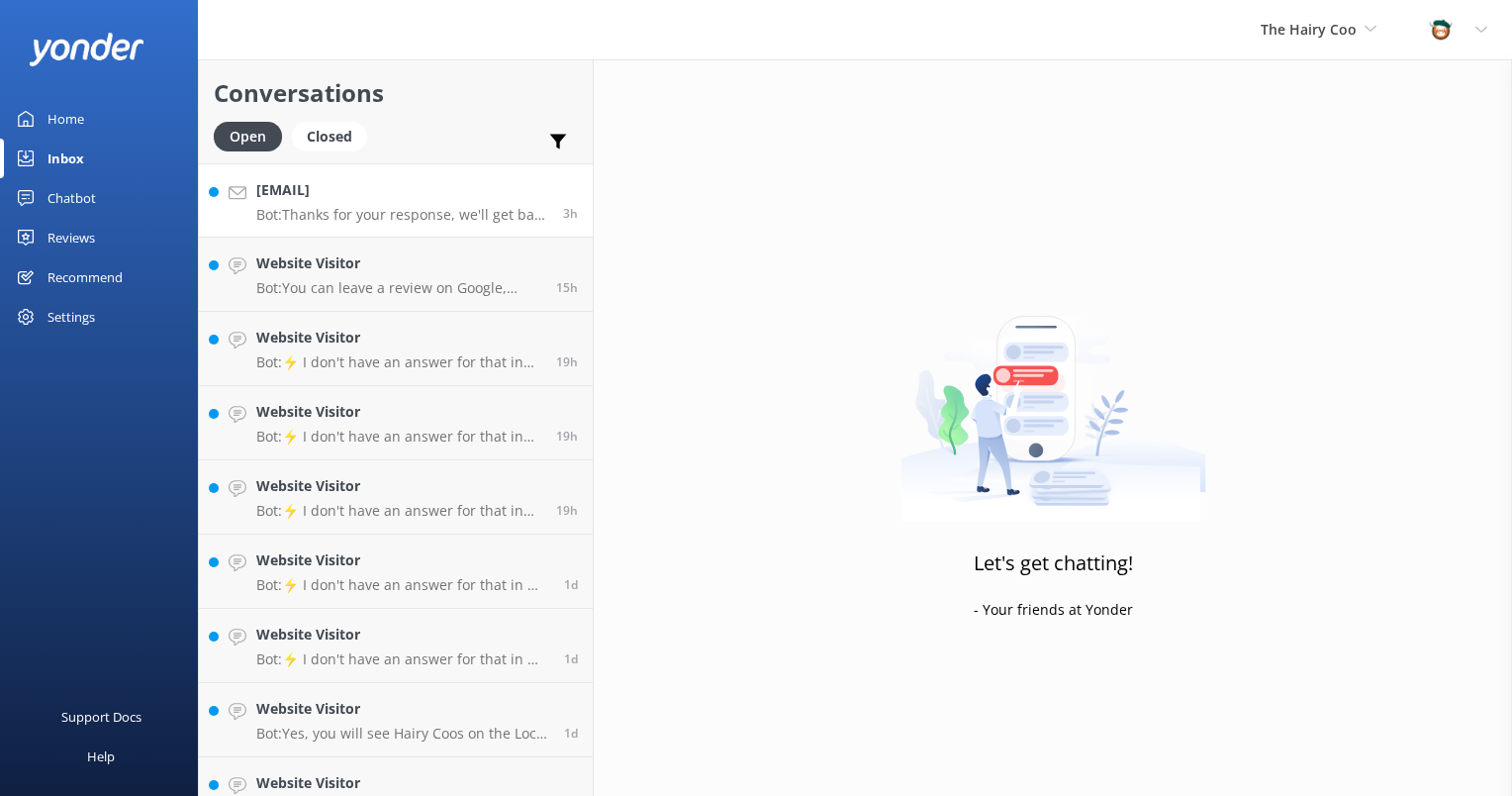 click on "[EMAIL]" at bounding box center [402, 190] 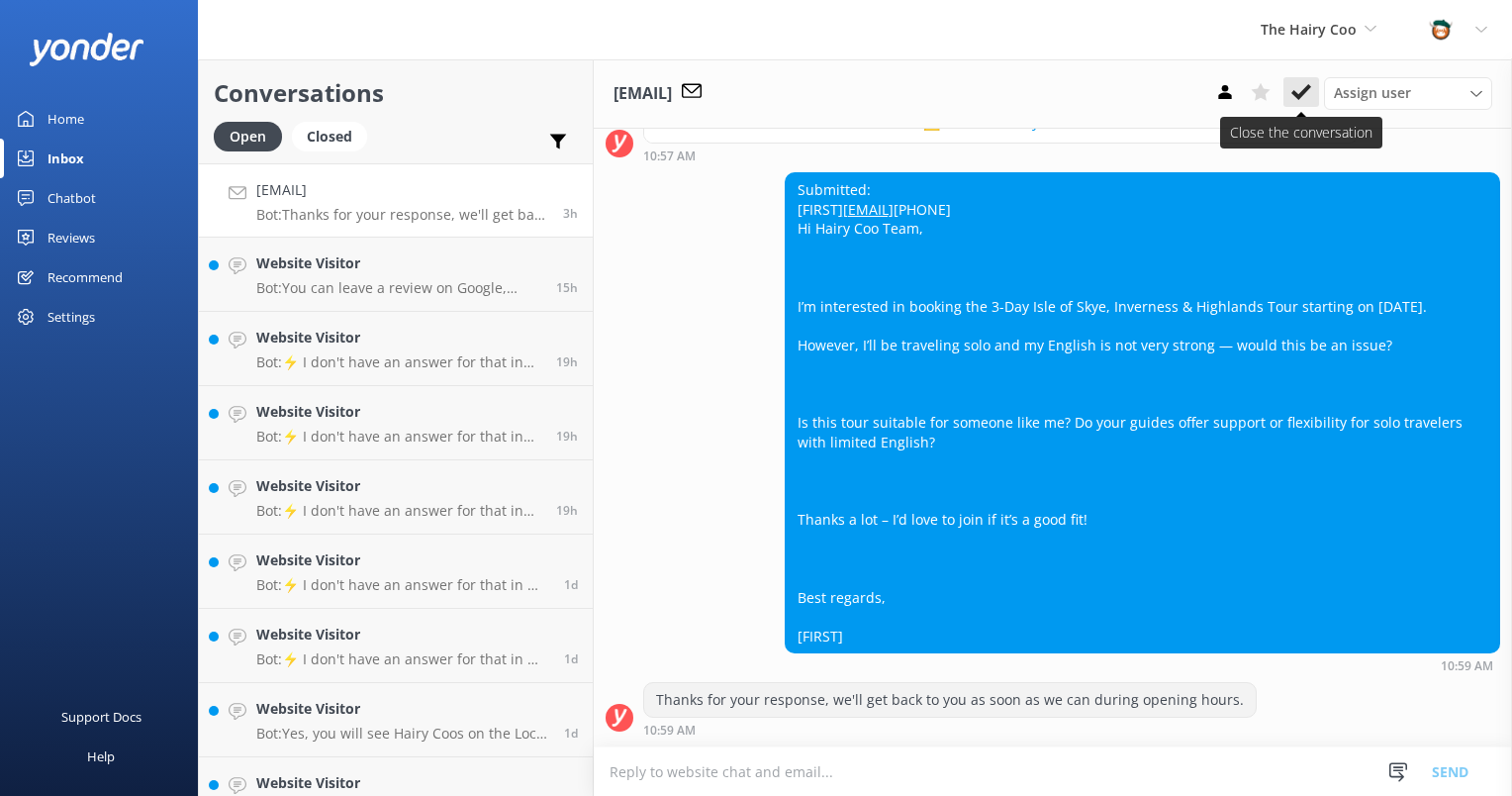 scroll, scrollTop: 1074, scrollLeft: 0, axis: vertical 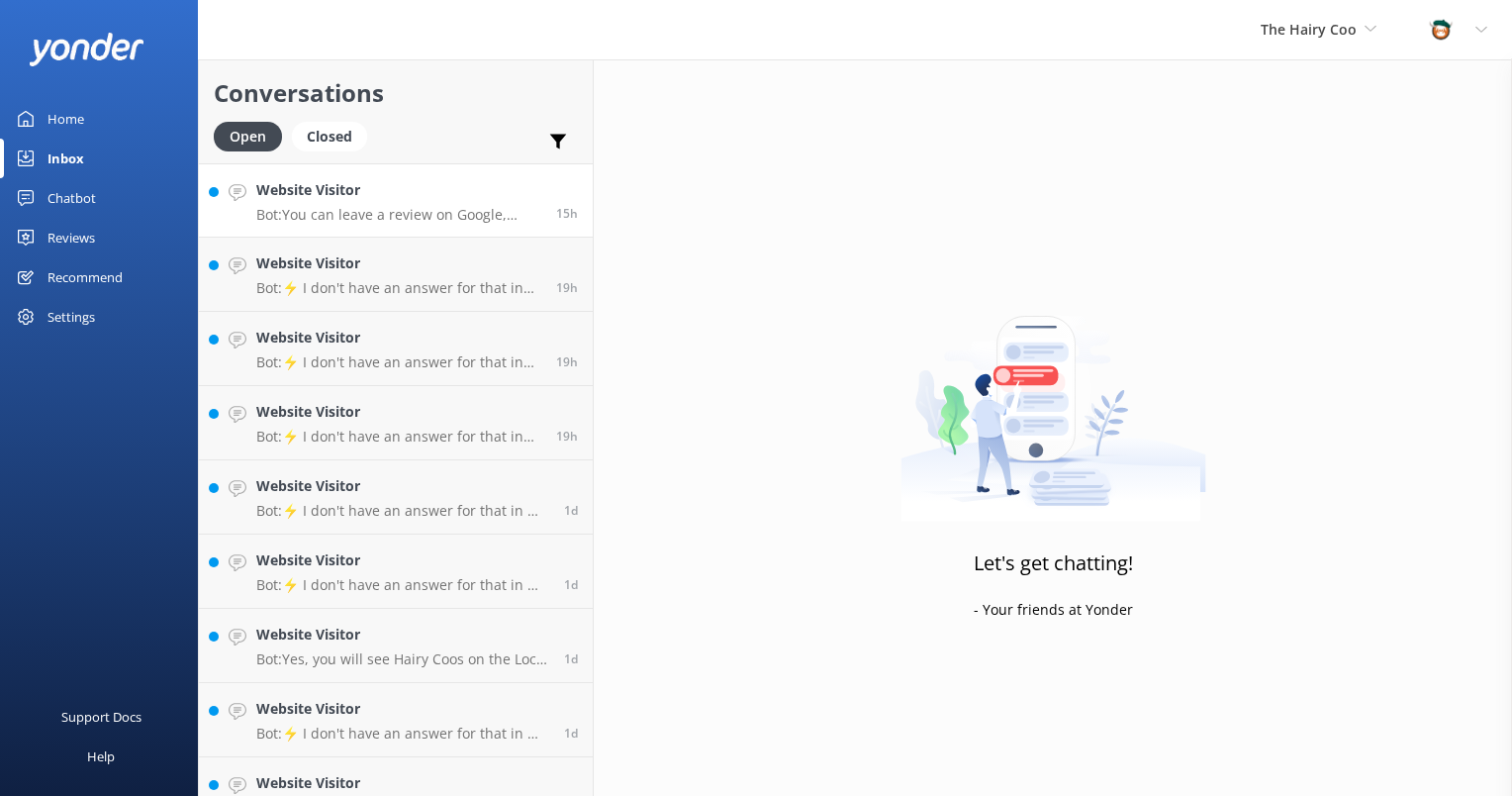 click on "Website Visitor Bot:  You can leave a review on Google, TripAdvisor, GetYourGuide, and Facebook. 15h" at bounding box center (396, 200) 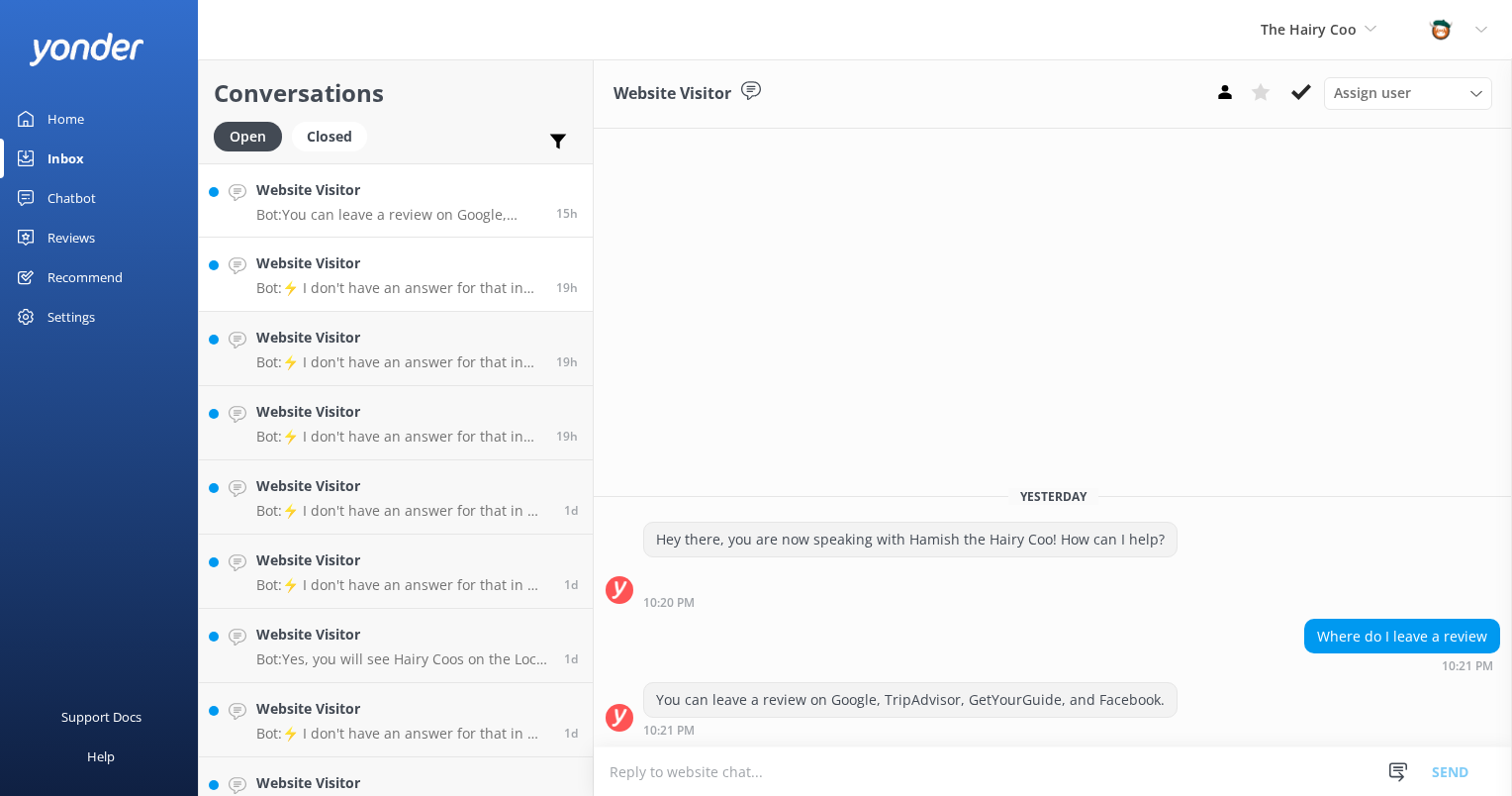click on "Bot:  ⚡ I don't have an answer for that in my knowledge base. Please try and rephrase your question, I work best when full phrases are used. Or you can contact us directly by emailing [EMAIL], filling out the form at https://www.thehairycoo.com/contact-us  or calling us on [PHONE]. Our office hours are weekdays, 9am to 5pm." at bounding box center (399, 288) 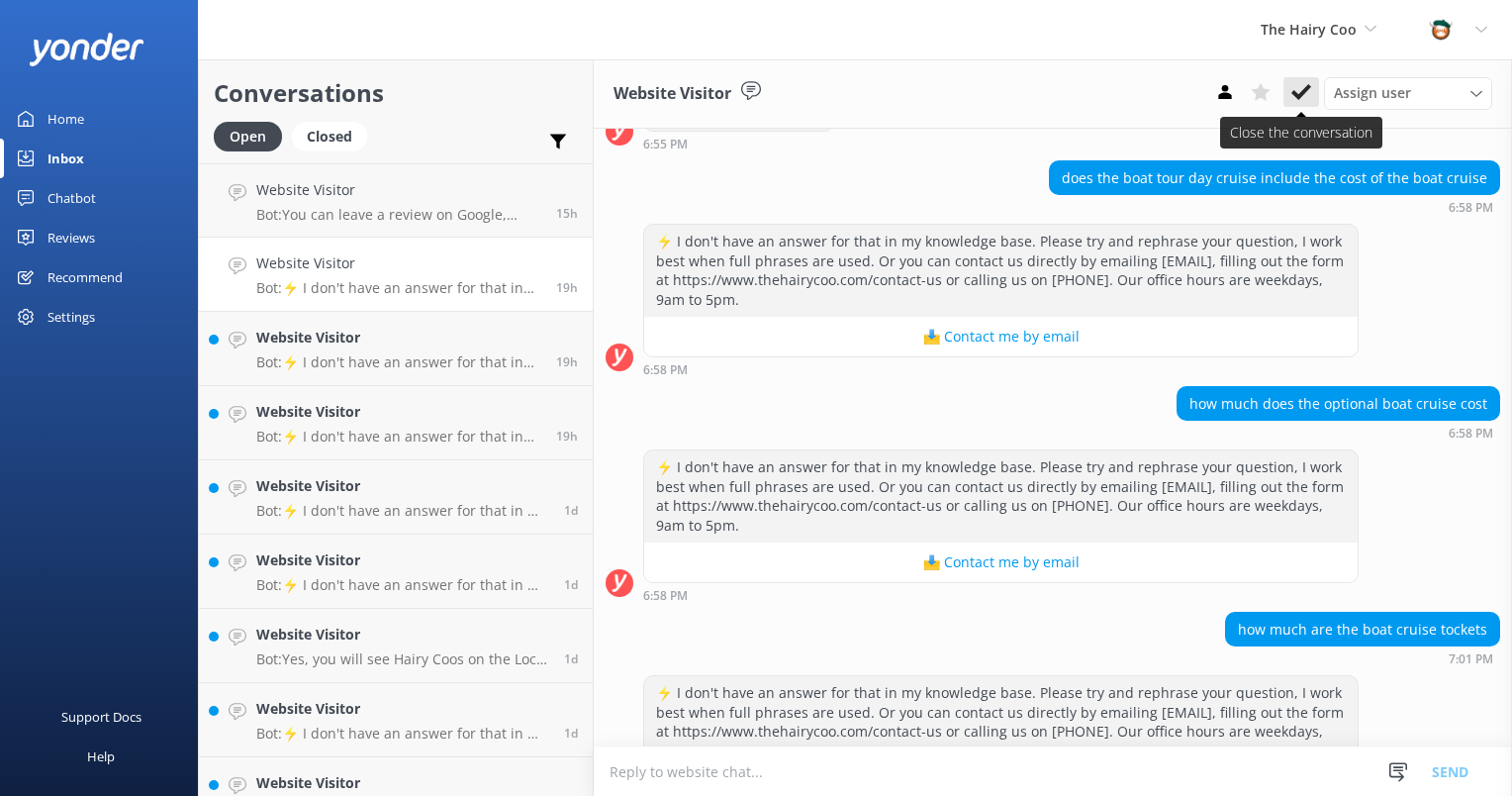 scroll, scrollTop: 722, scrollLeft: 0, axis: vertical 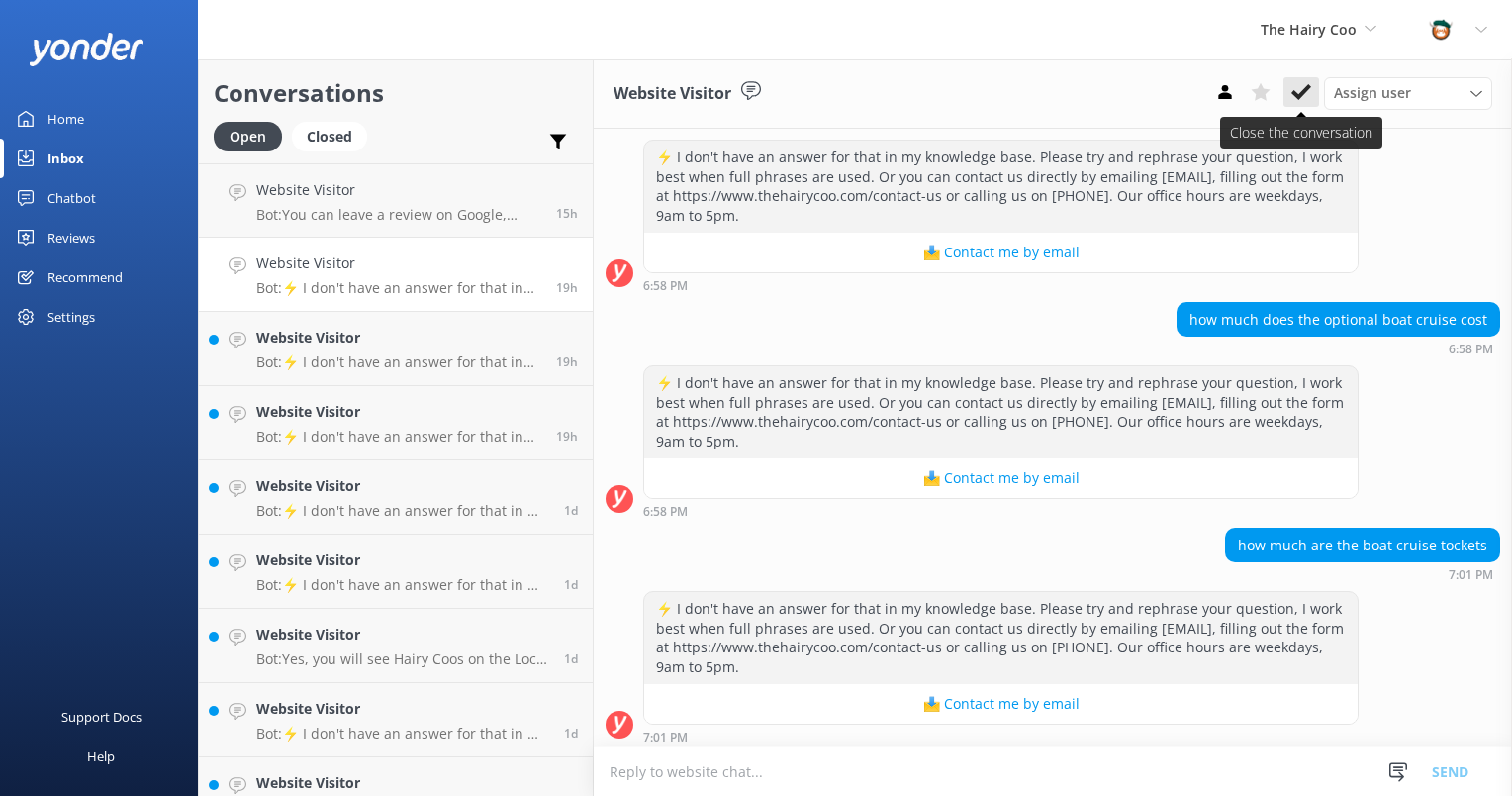 click 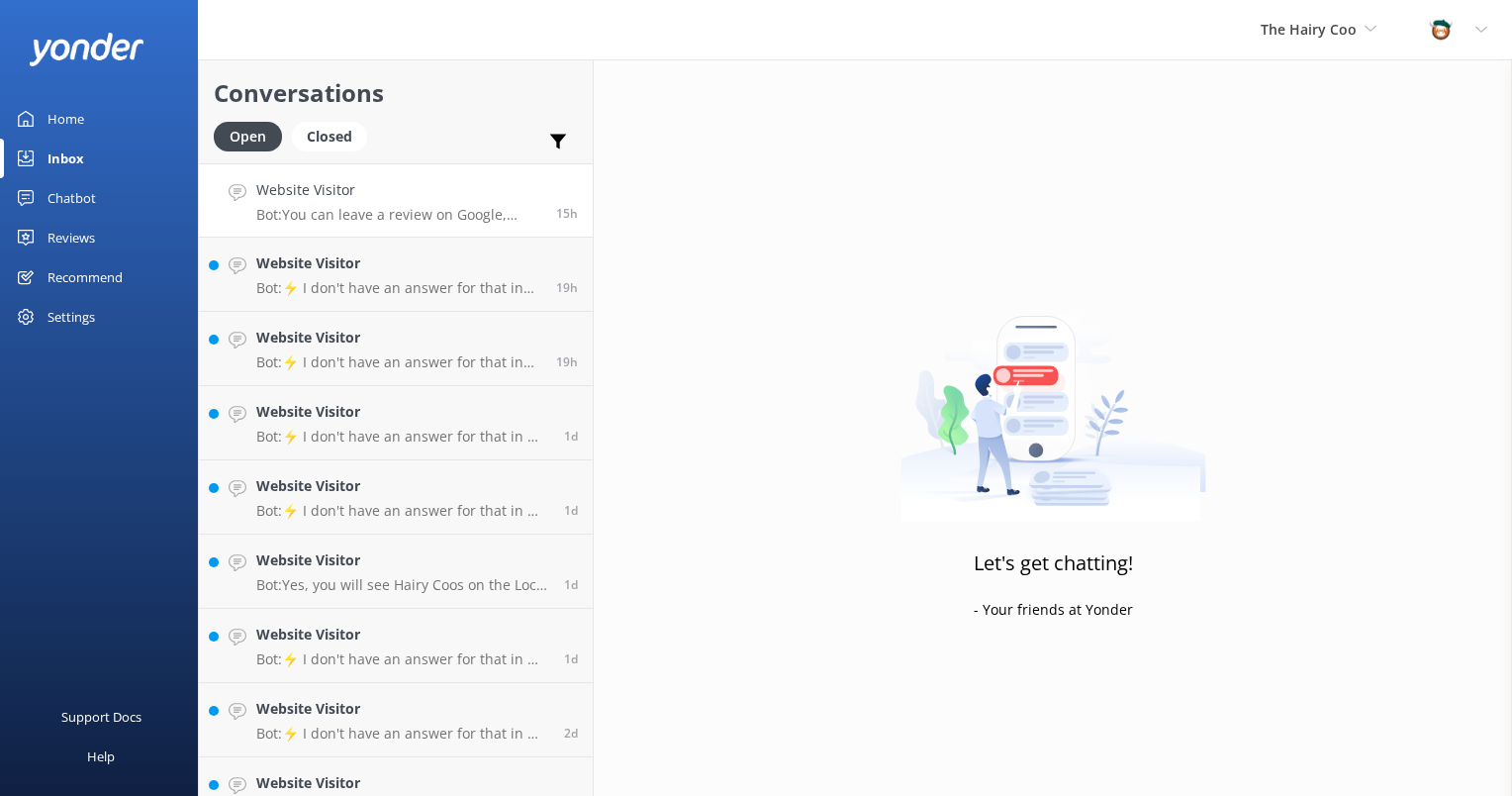 click on "Bot:  You can leave a review on Google, TripAdvisor, GetYourGuide, and Facebook." at bounding box center [399, 215] 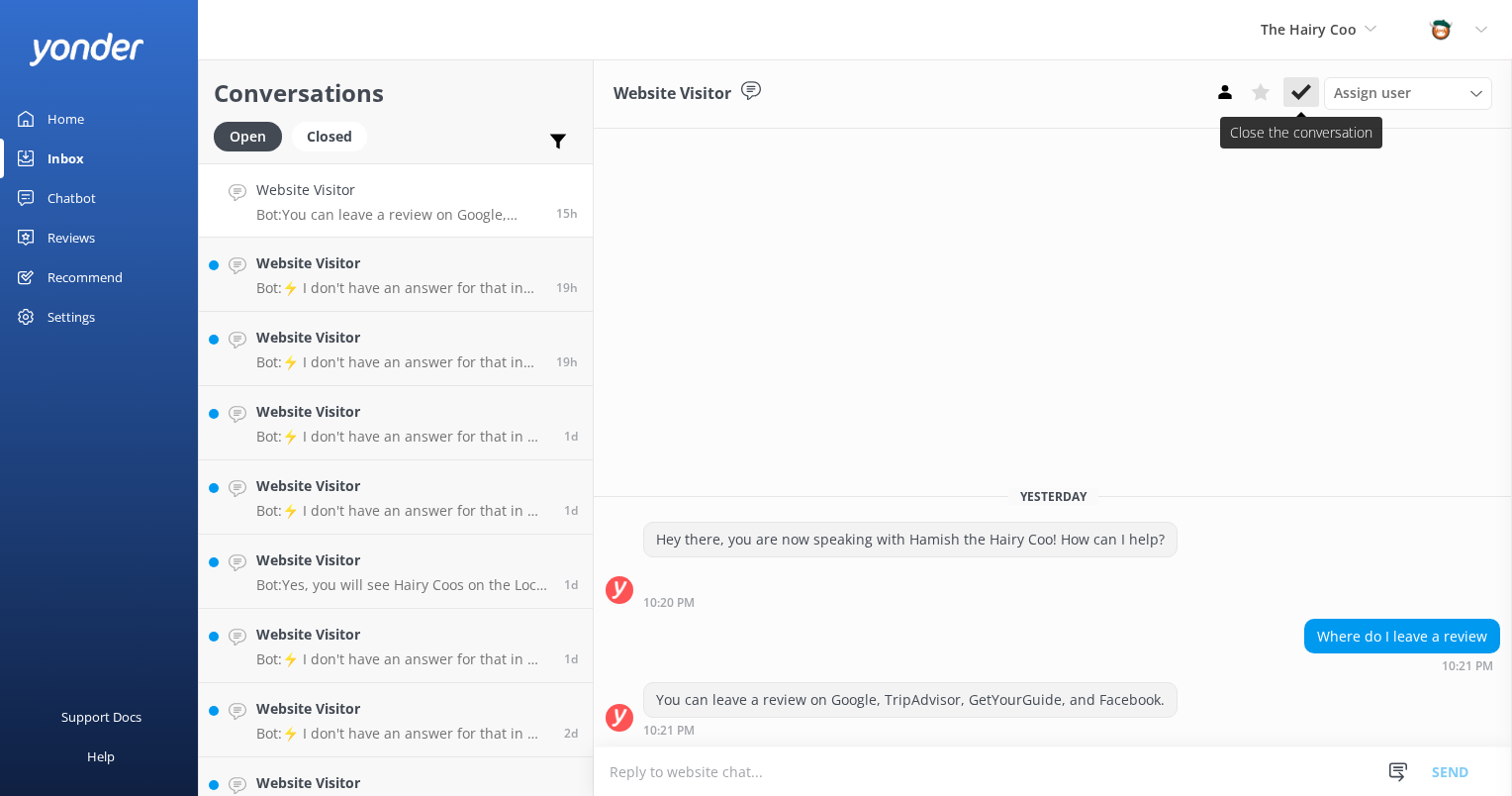 click at bounding box center [1301, 92] 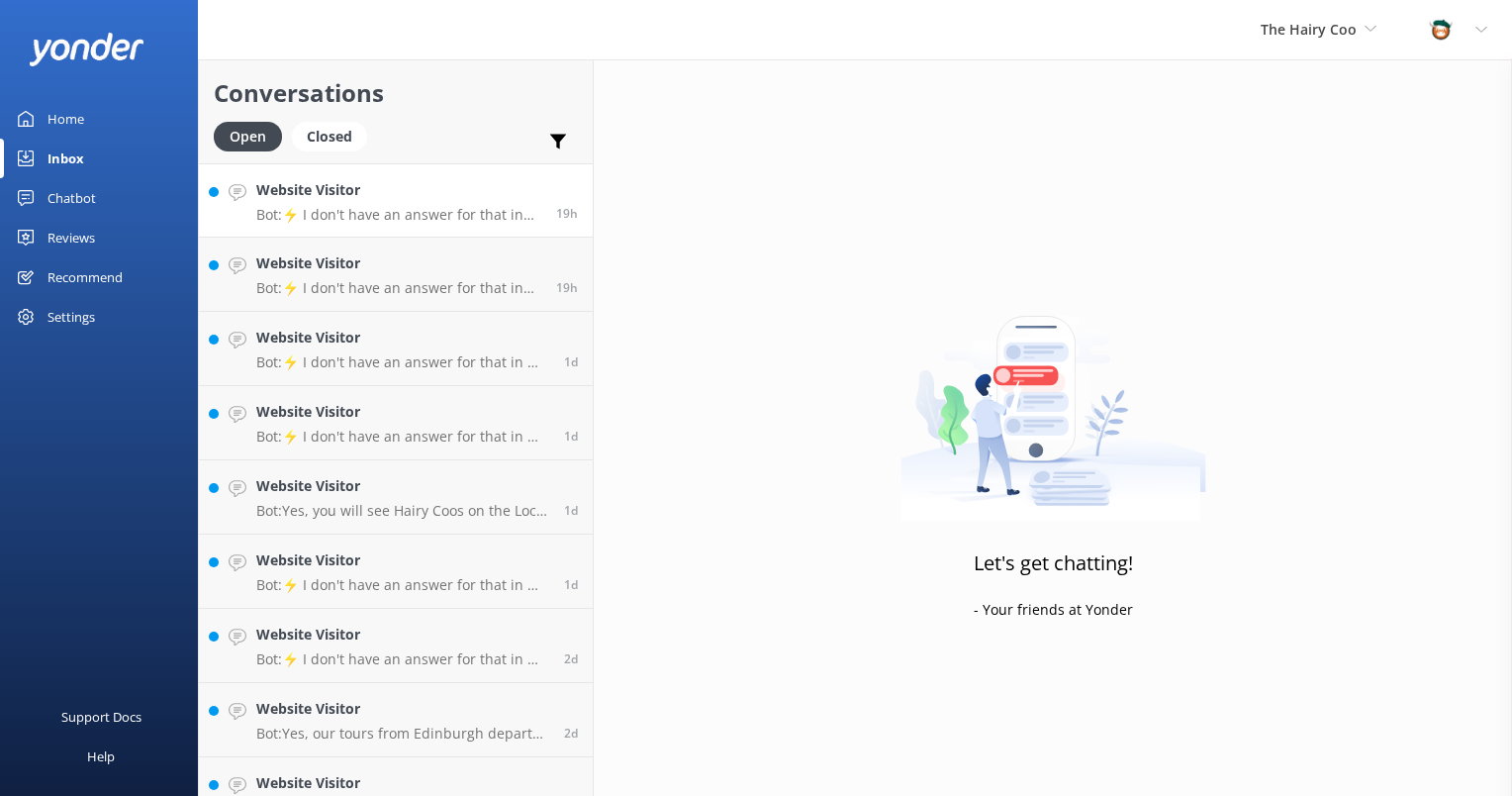 click on "Bot:  ⚡ I don't have an answer for that in my knowledge base. Please try and rephrase your question, I work best when full phrases are used. Or you can contact us directly by emailing [EMAIL], filling out the form at https://www.thehairycoo.com/contact-us  or calling us on [PHONE]. Our office hours are weekdays, 9am to 5pm." at bounding box center (399, 215) 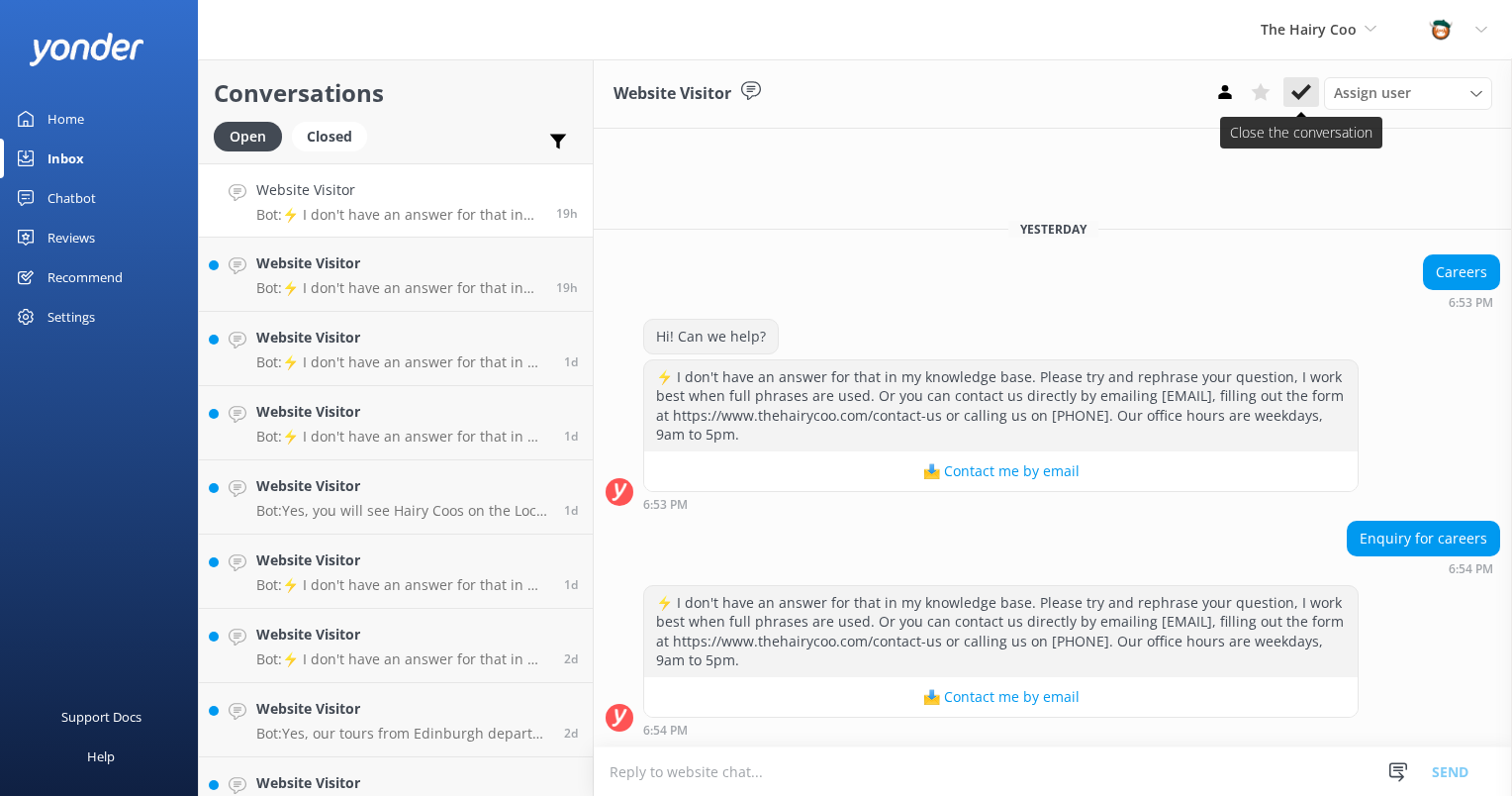 click 